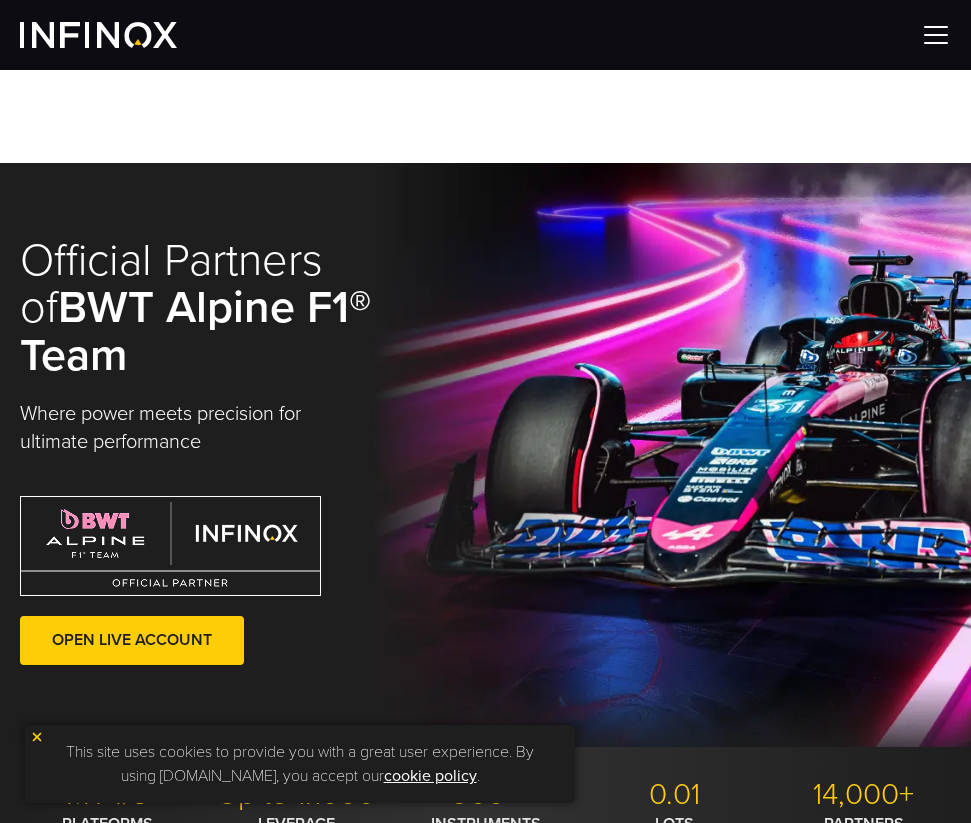 scroll, scrollTop: 0, scrollLeft: 0, axis: both 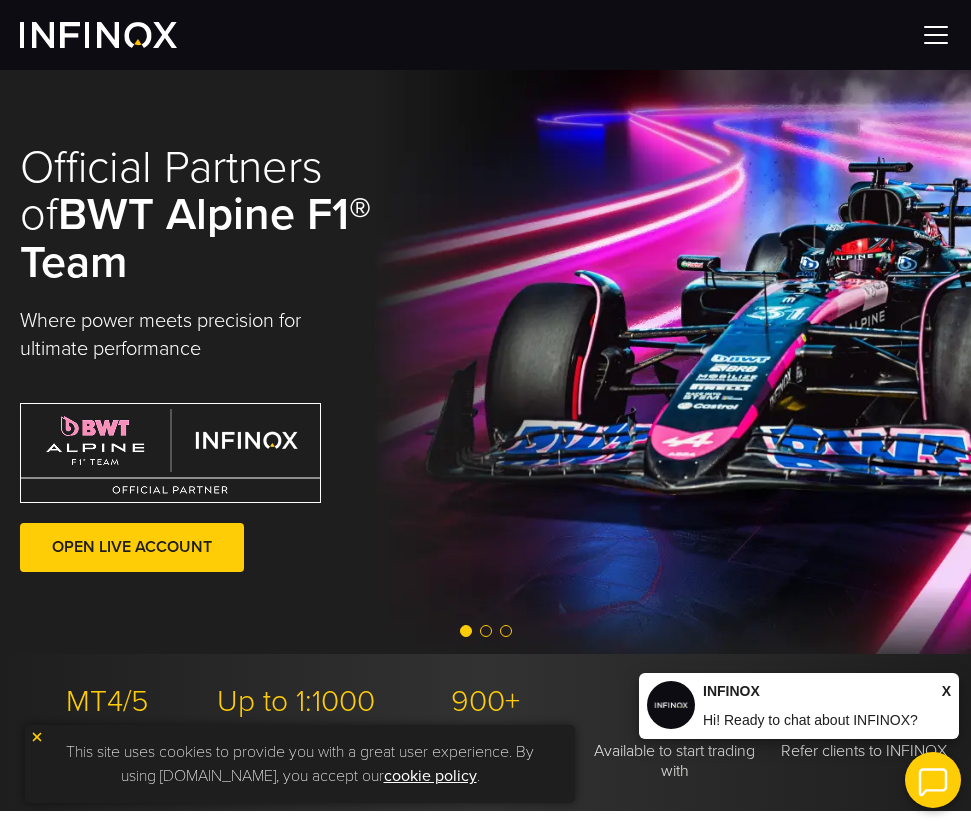 click at bounding box center (98, 35) 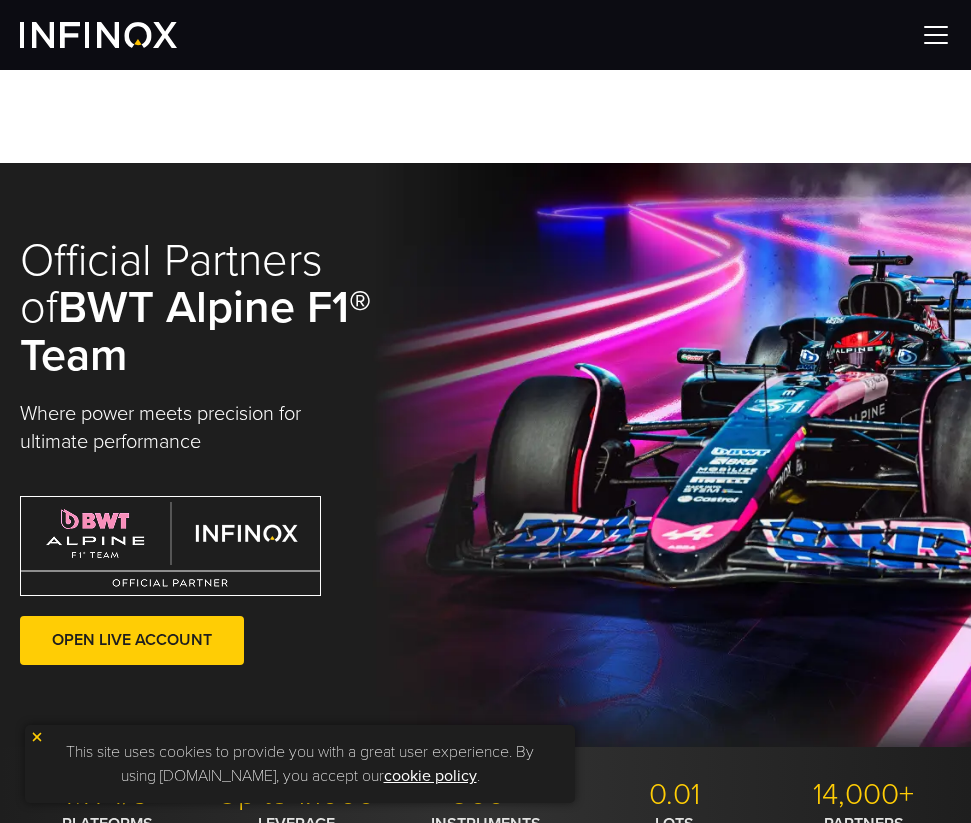 scroll, scrollTop: 0, scrollLeft: 0, axis: both 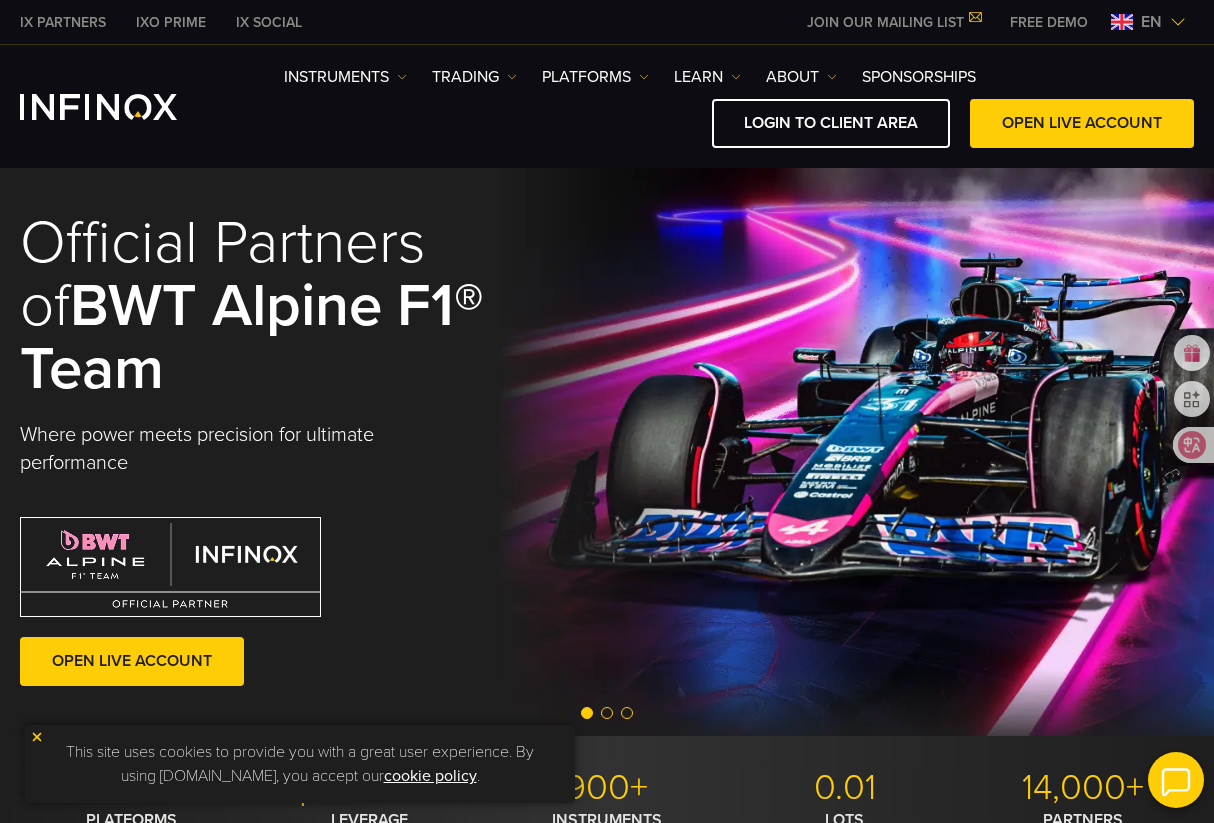click at bounding box center [1178, 22] 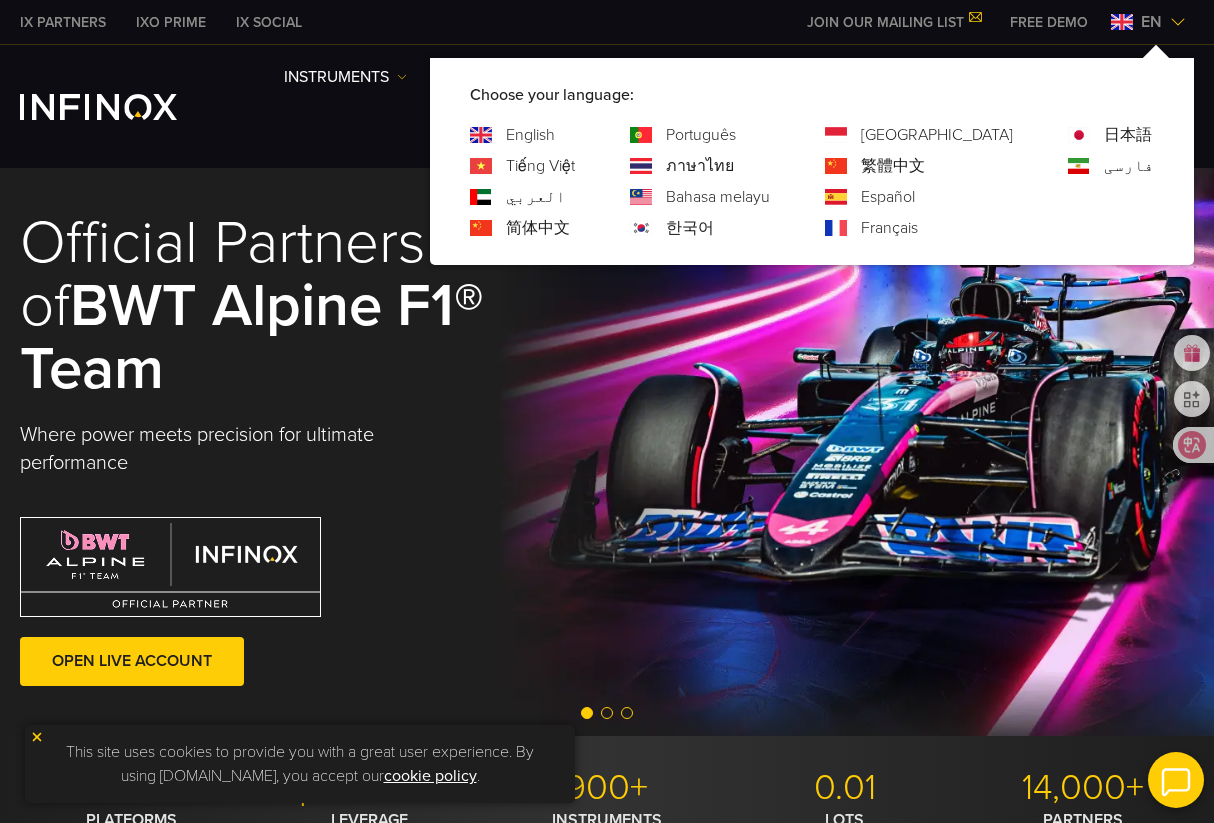 scroll, scrollTop: 0, scrollLeft: 0, axis: both 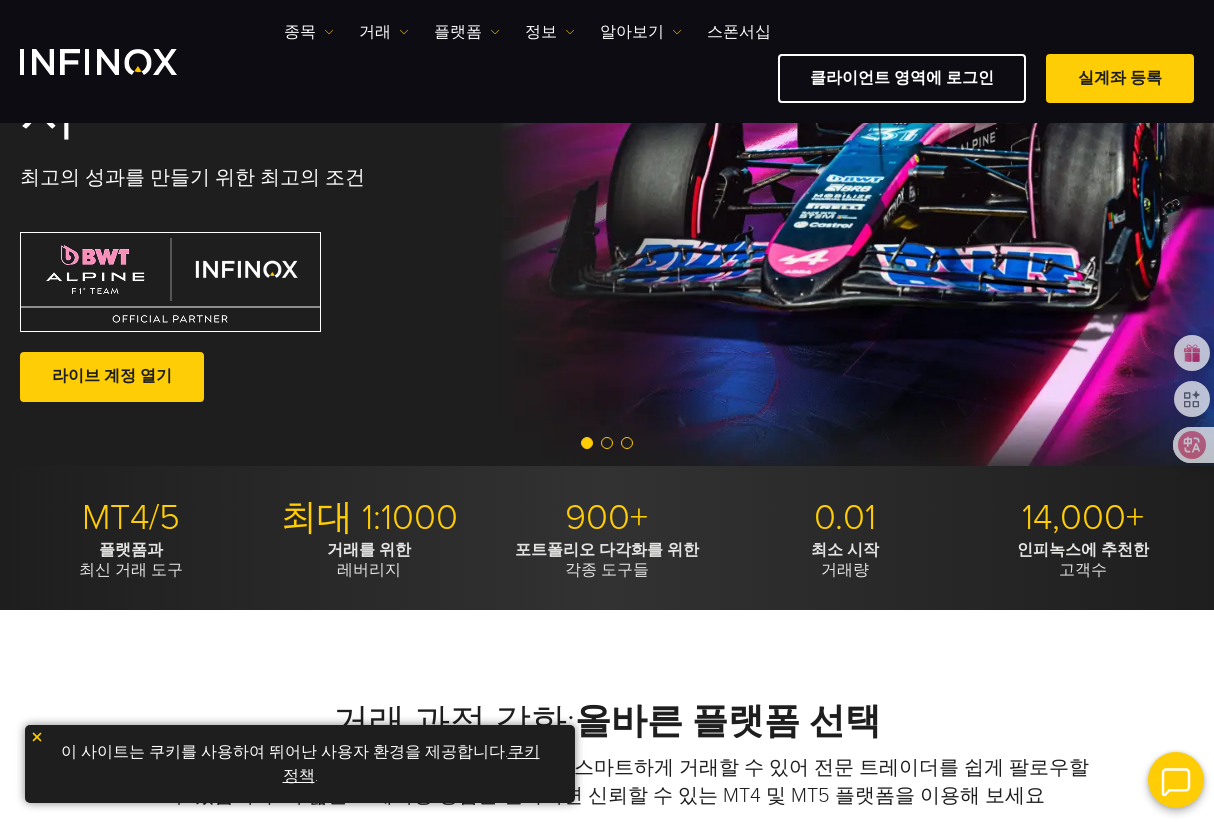click on "쿠키 정책" at bounding box center (411, 764) 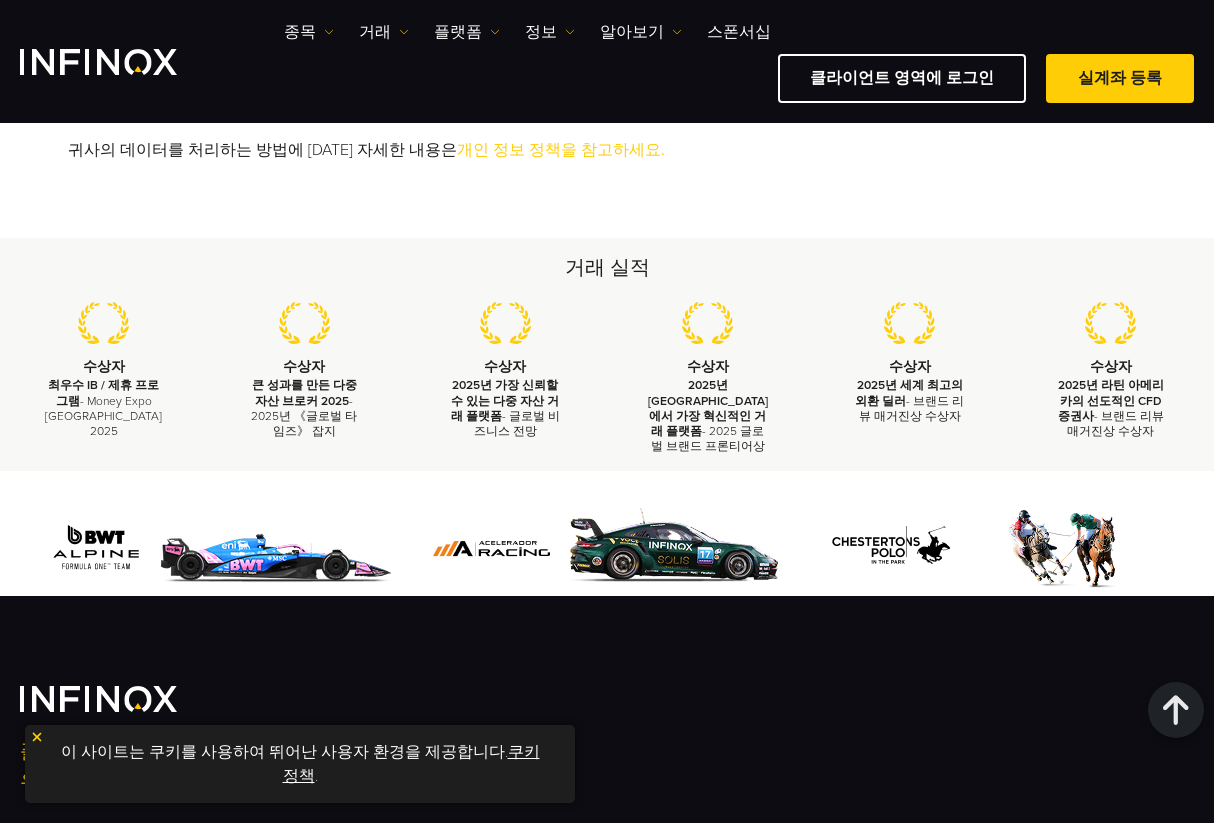 scroll, scrollTop: 1400, scrollLeft: 0, axis: vertical 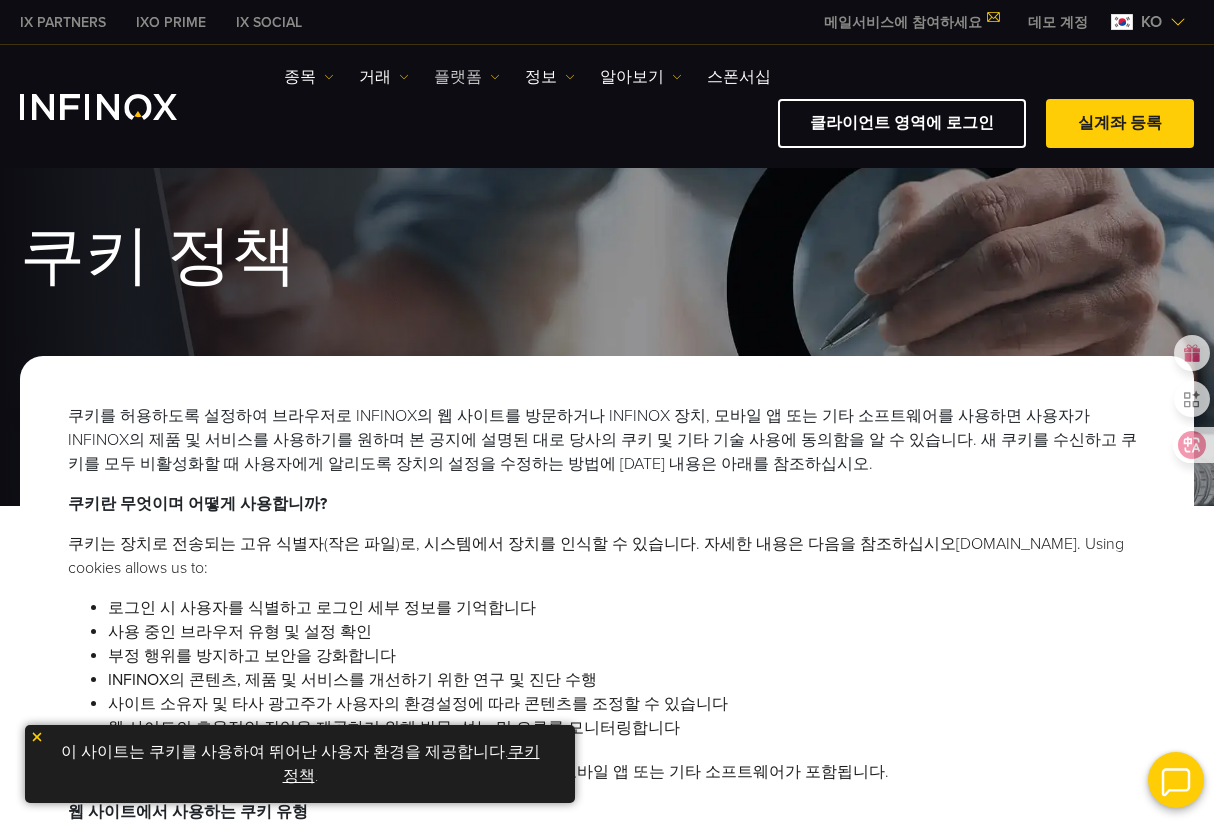 click on "플랫폼" at bounding box center [467, 77] 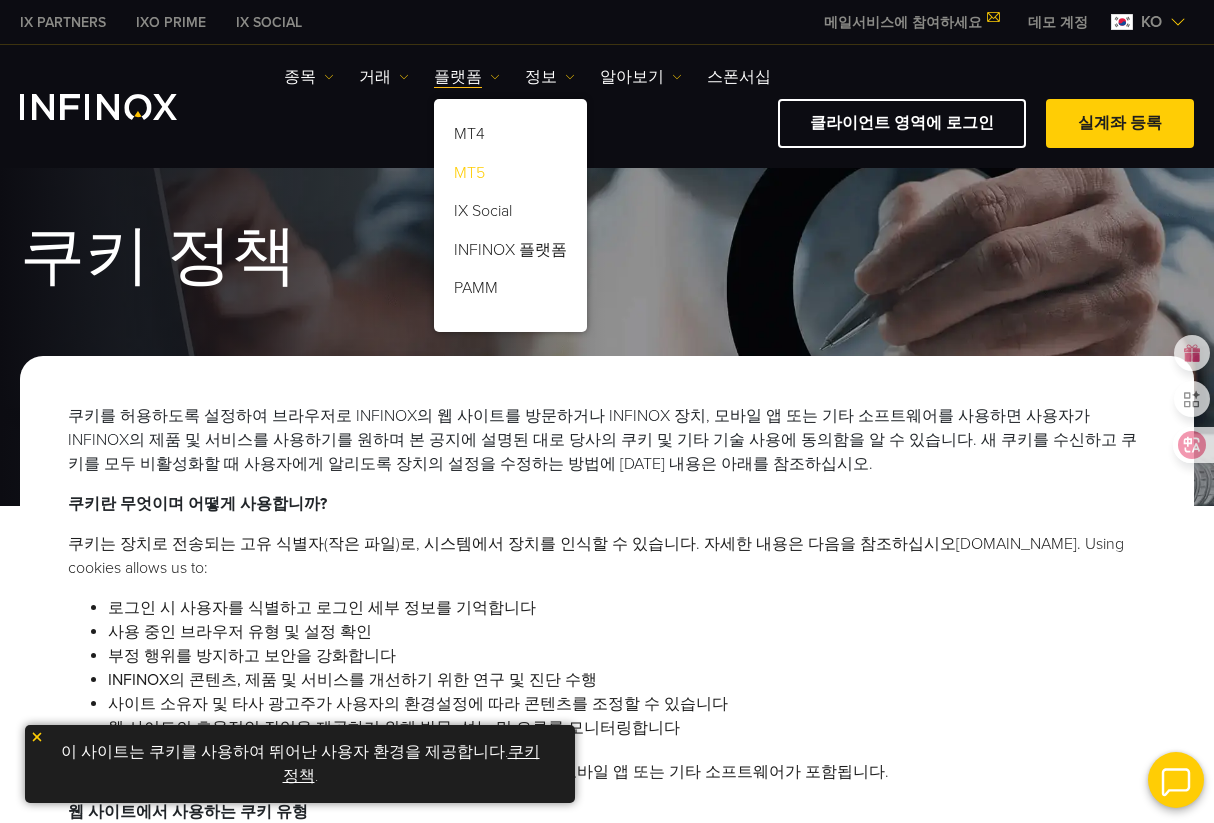 click on "MT5" at bounding box center (510, 177) 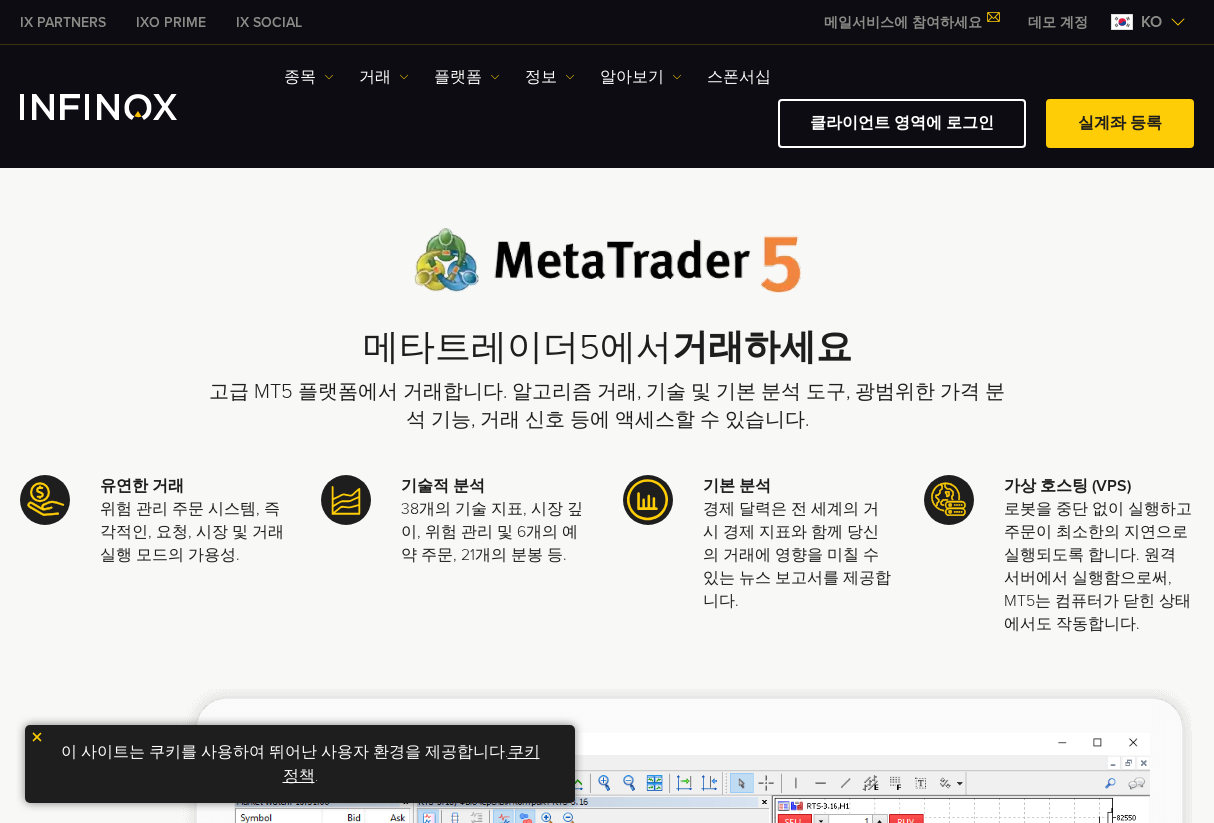 scroll, scrollTop: 500, scrollLeft: 0, axis: vertical 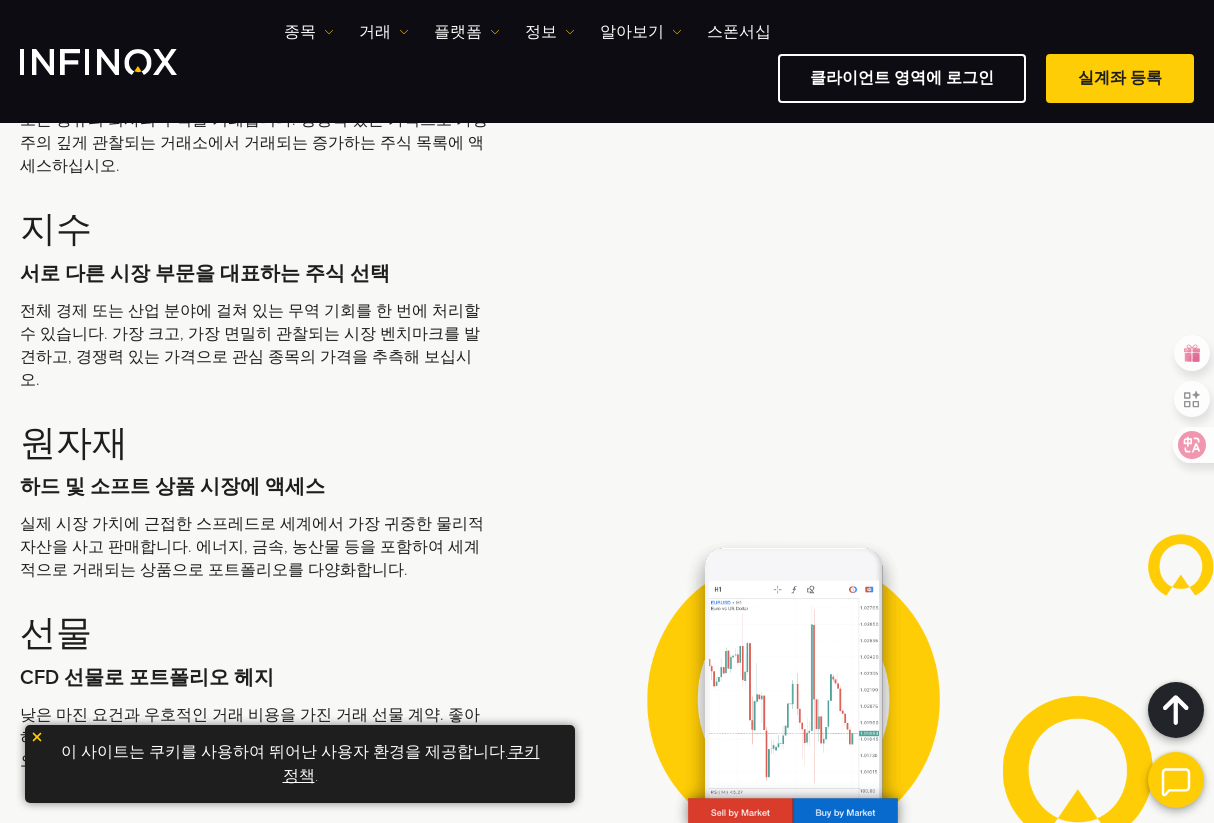 click on "PC용 MT5 다운로드" at bounding box center [596, -489] 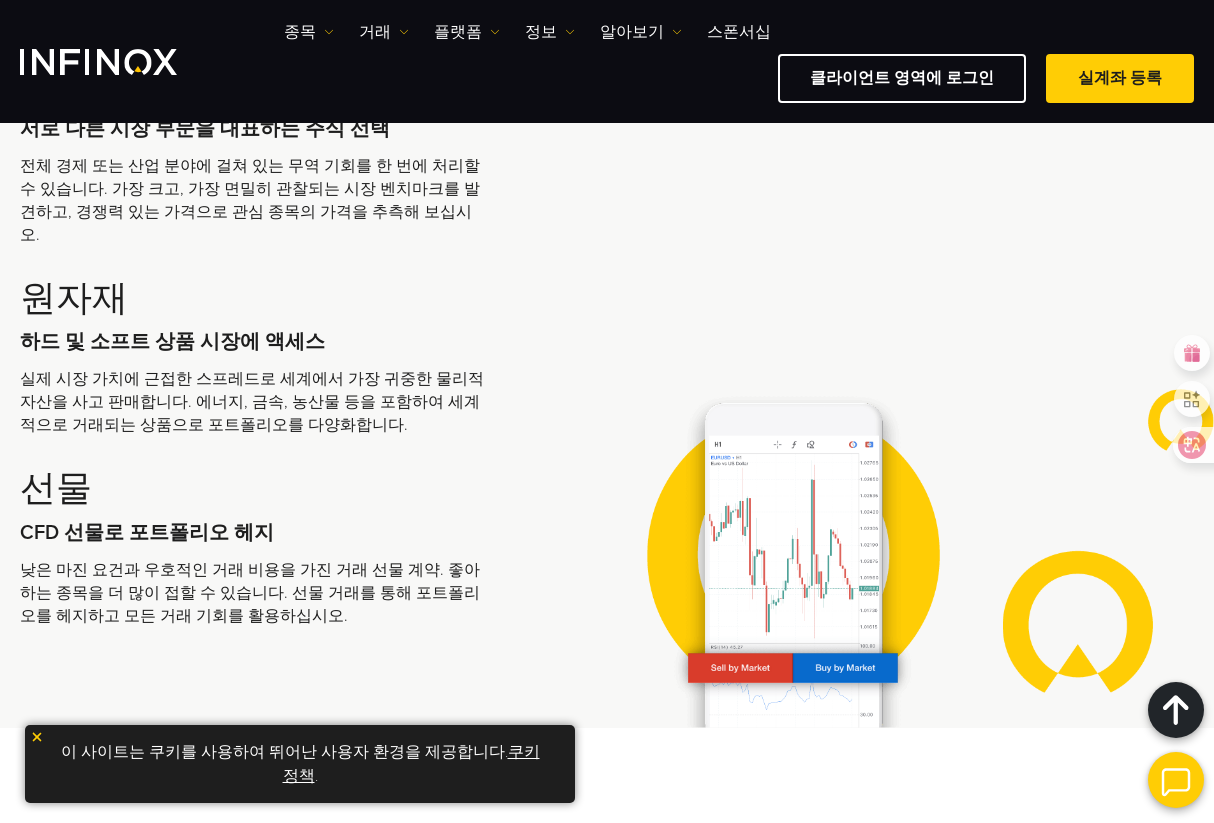 scroll, scrollTop: 3866, scrollLeft: 0, axis: vertical 